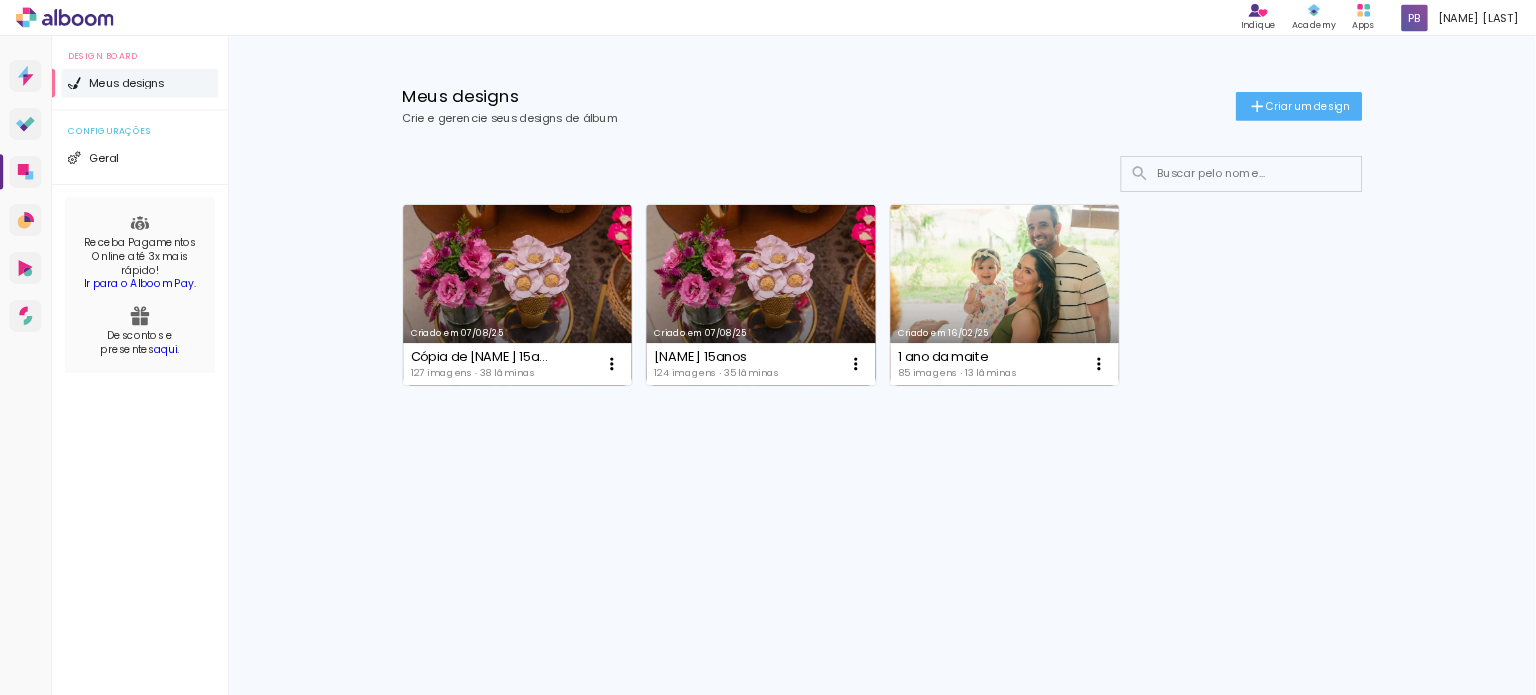 scroll, scrollTop: 0, scrollLeft: 0, axis: both 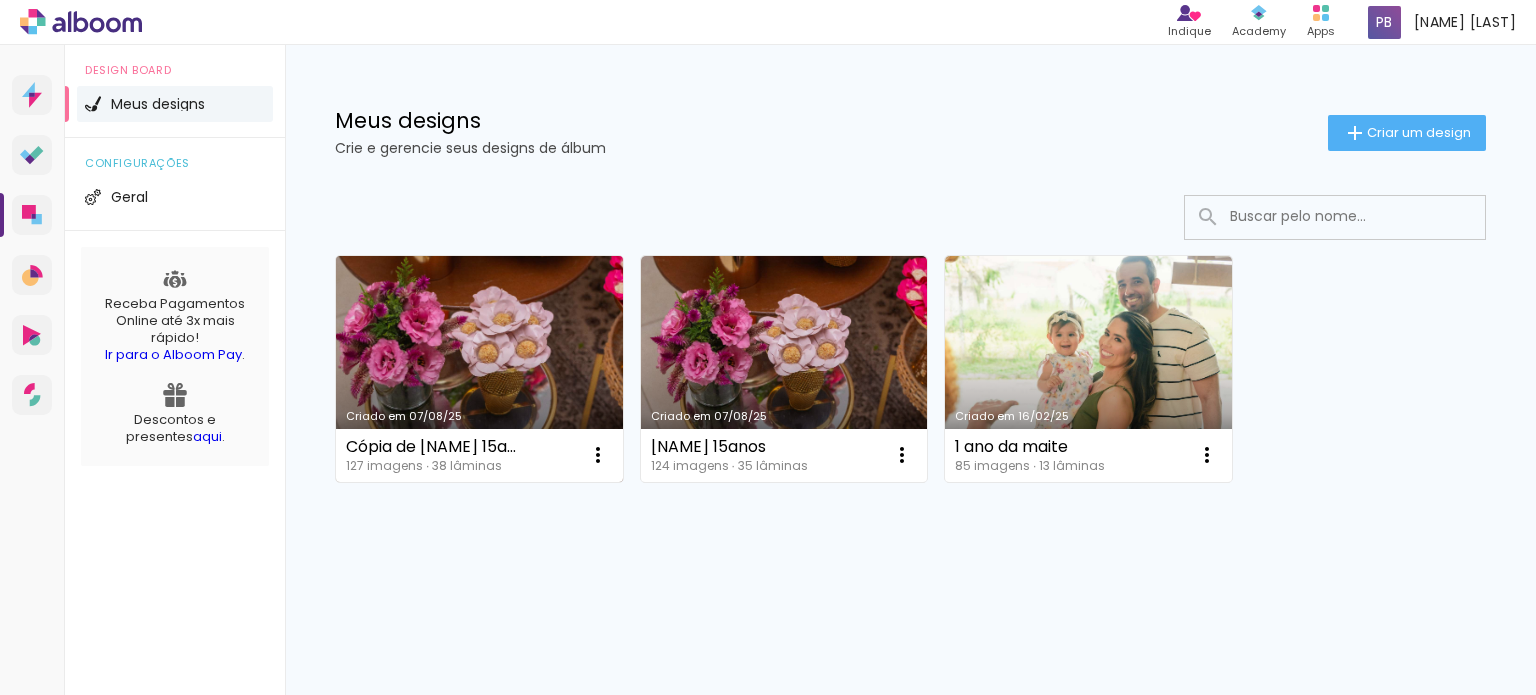 click on "Criado em 07/08/25" at bounding box center (479, 369) 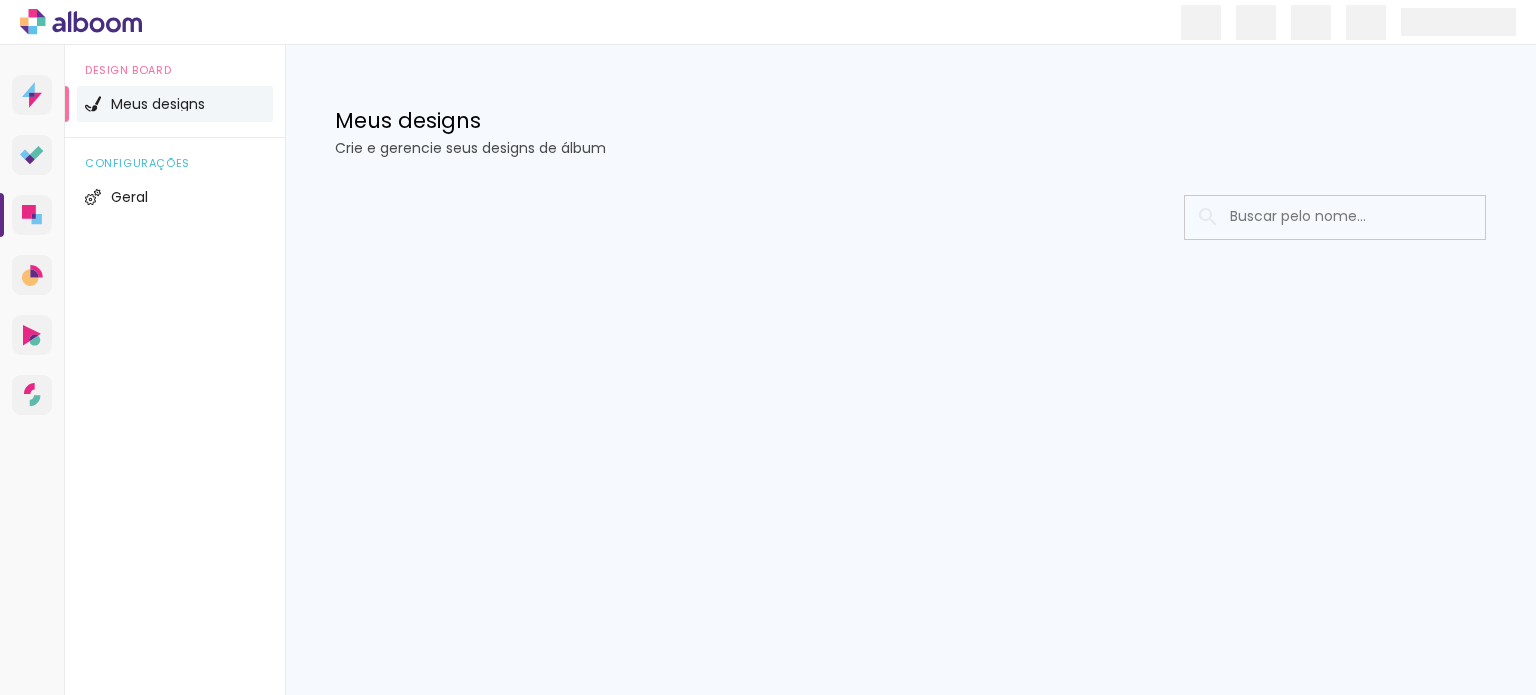 scroll, scrollTop: 0, scrollLeft: 0, axis: both 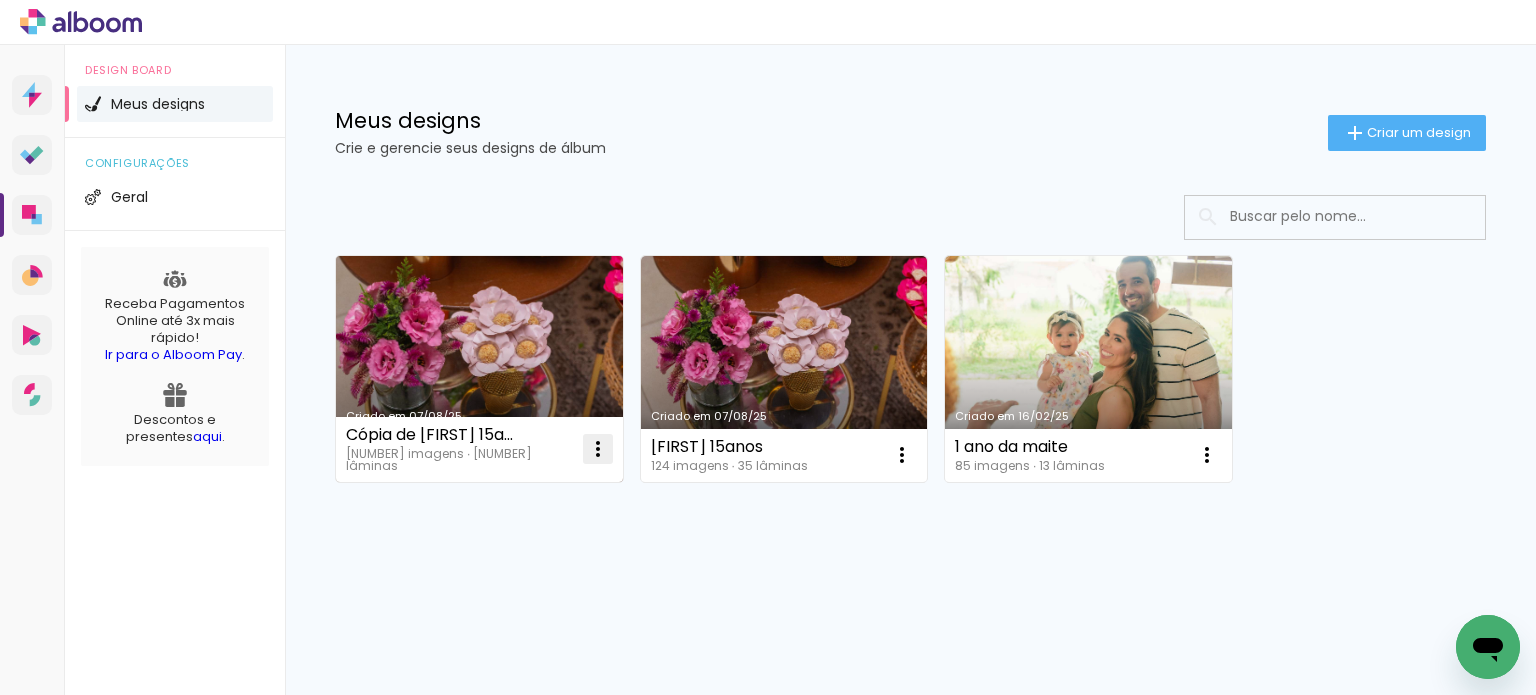 click at bounding box center (598, 449) 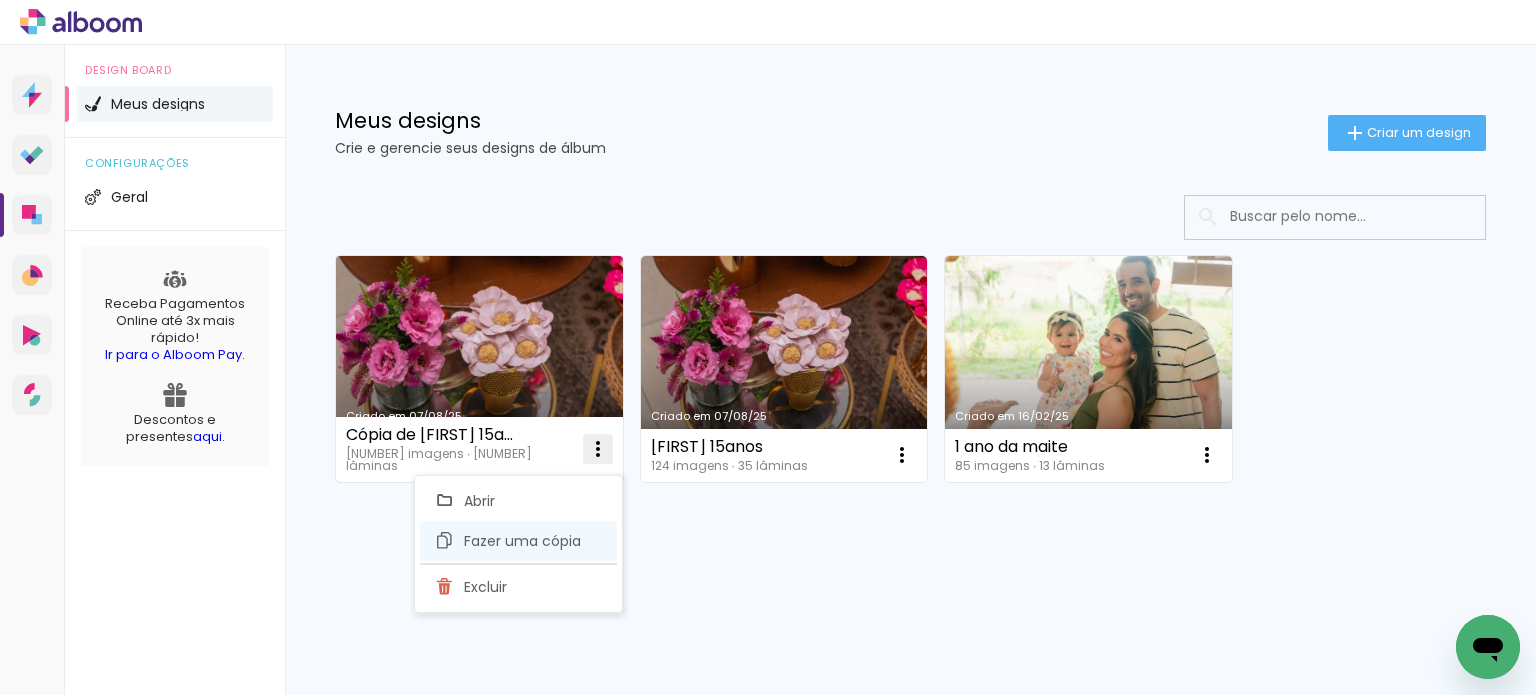 click on "Fazer uma cópia" 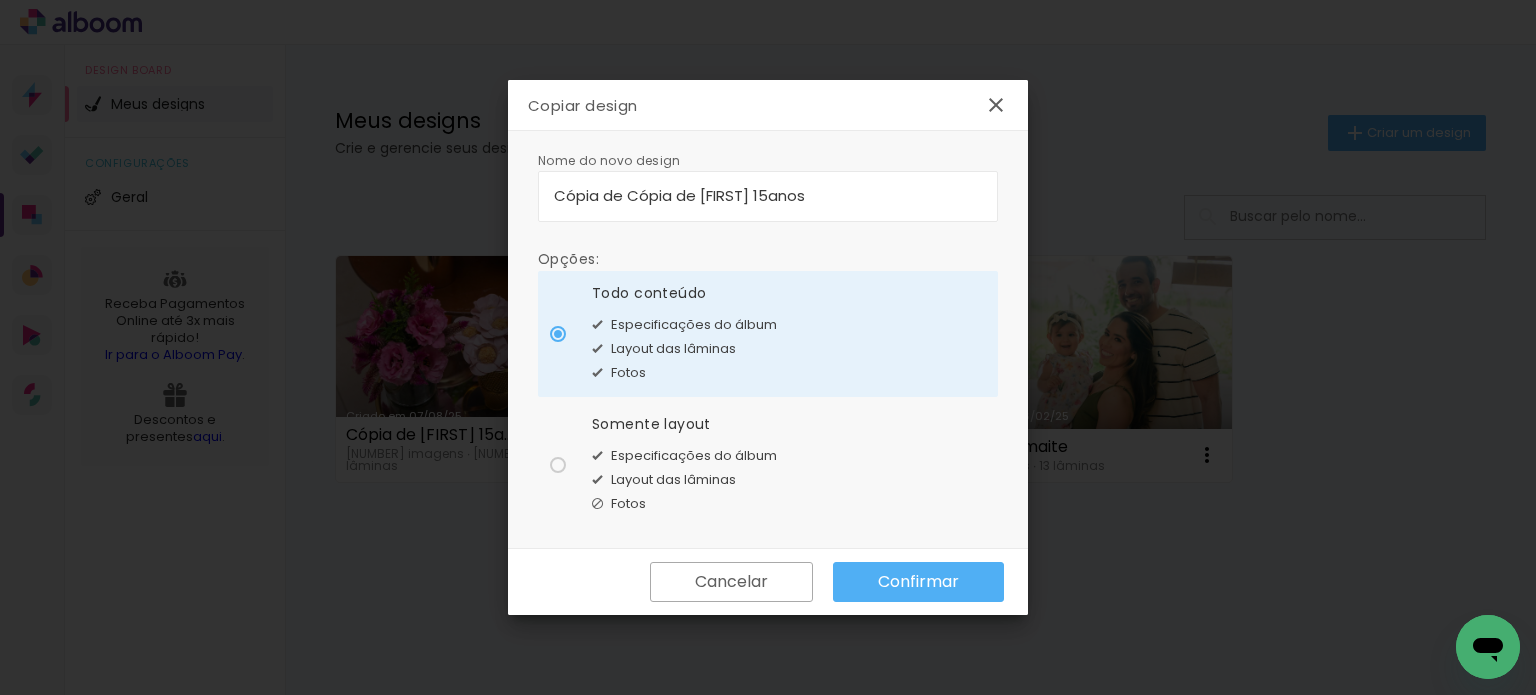 drag, startPoint x: 703, startPoint y: 200, endPoint x: 409, endPoint y: 170, distance: 295.52664 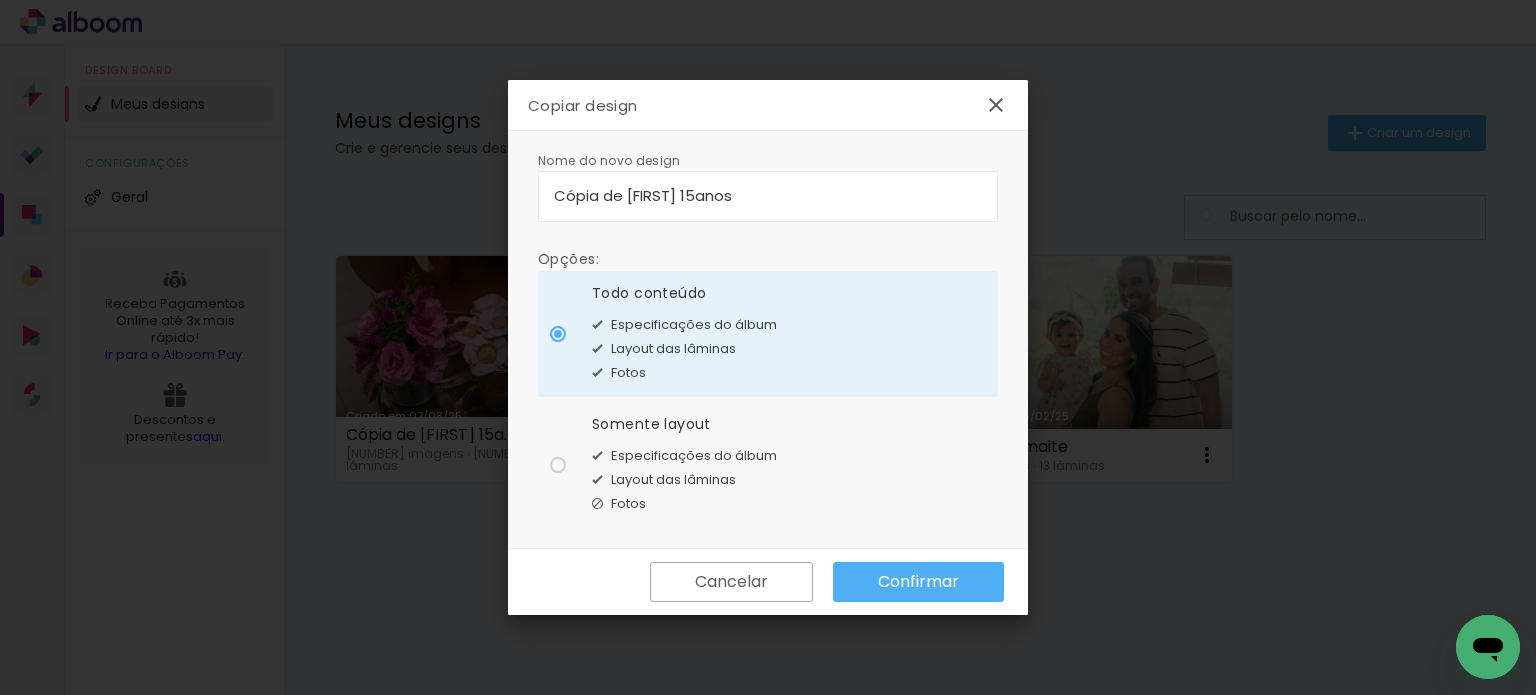 click on "Cópia de [FIRST] 15anos" at bounding box center (768, 195) 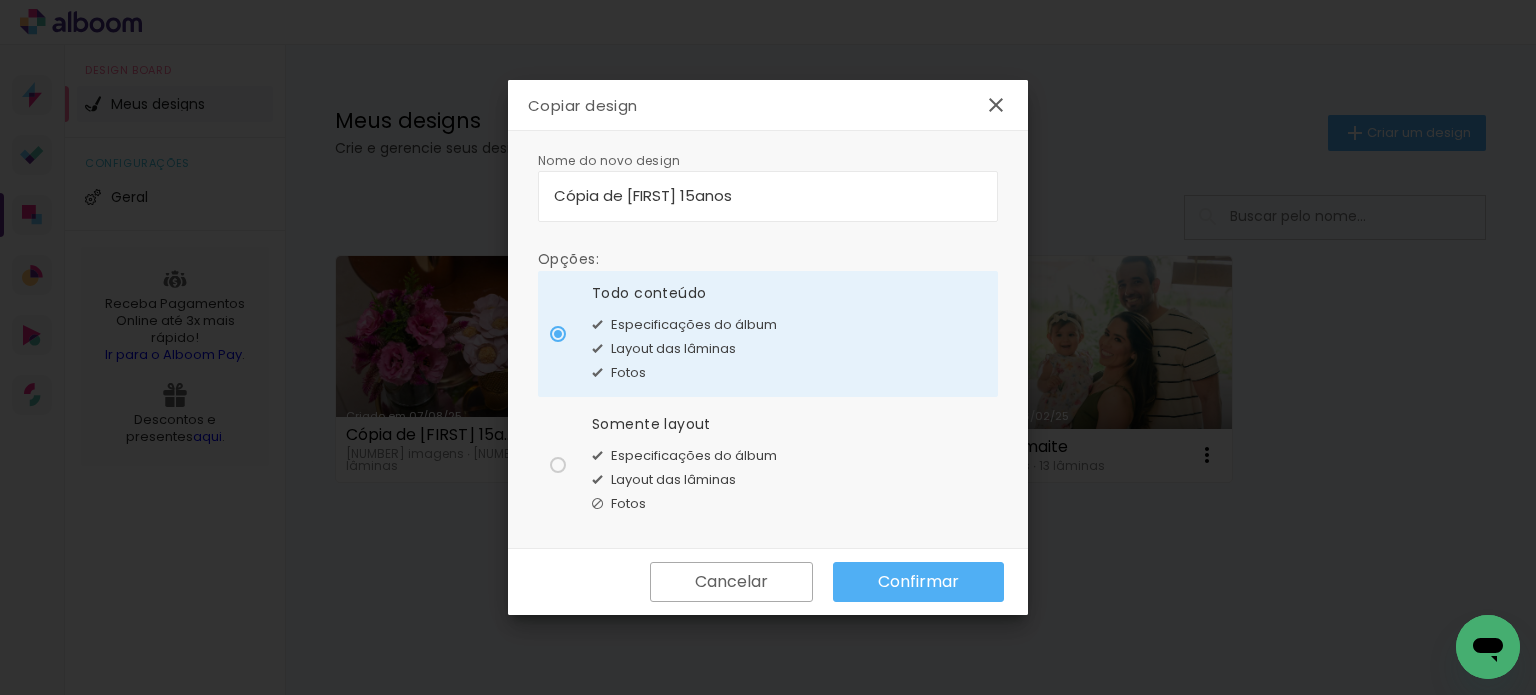 type on "Cópia de [FIRST] 15anos" 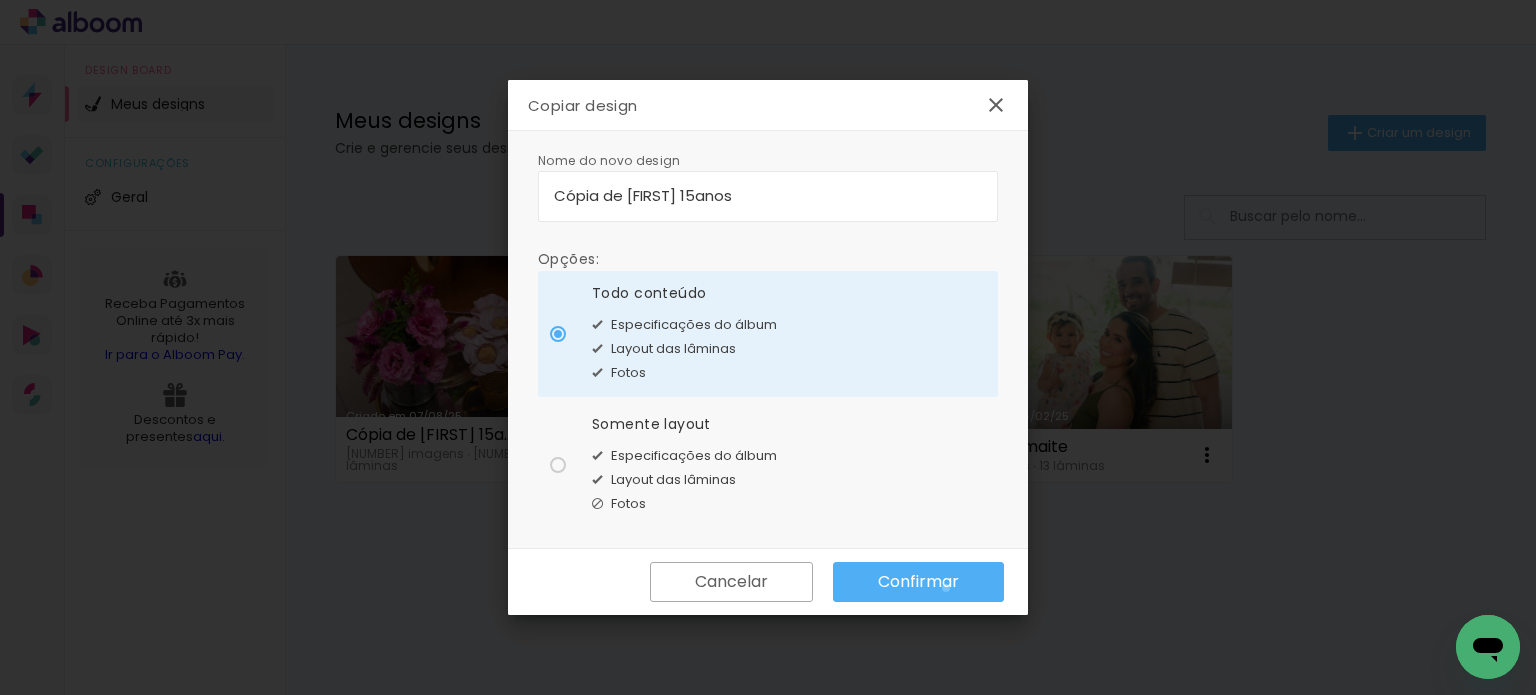 click on "Confirmar" at bounding box center [0, 0] 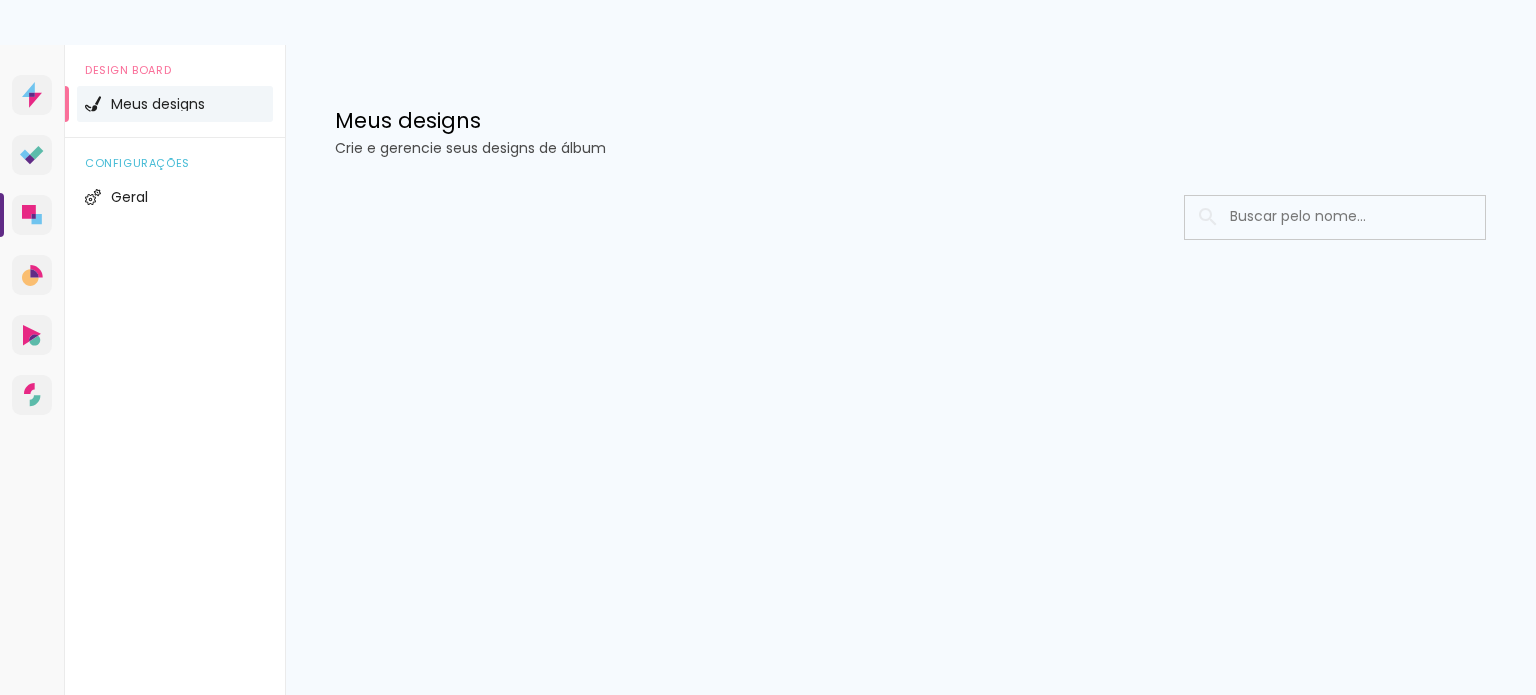 scroll, scrollTop: 0, scrollLeft: 0, axis: both 